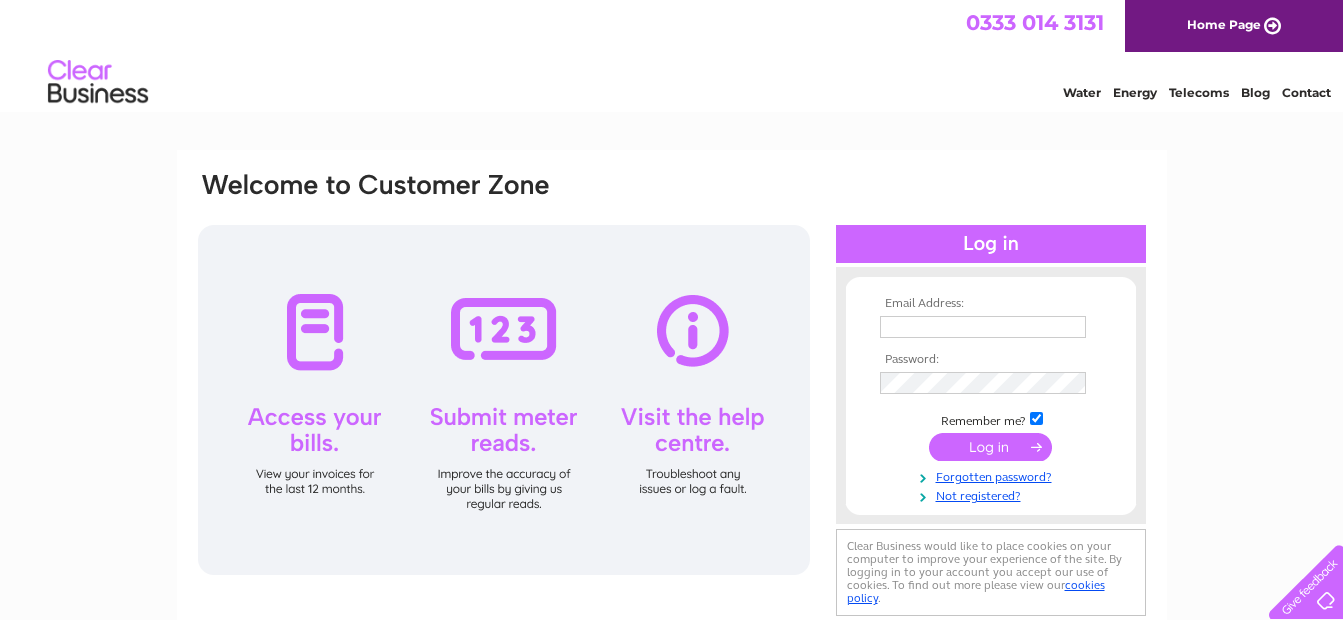 scroll, scrollTop: 0, scrollLeft: 0, axis: both 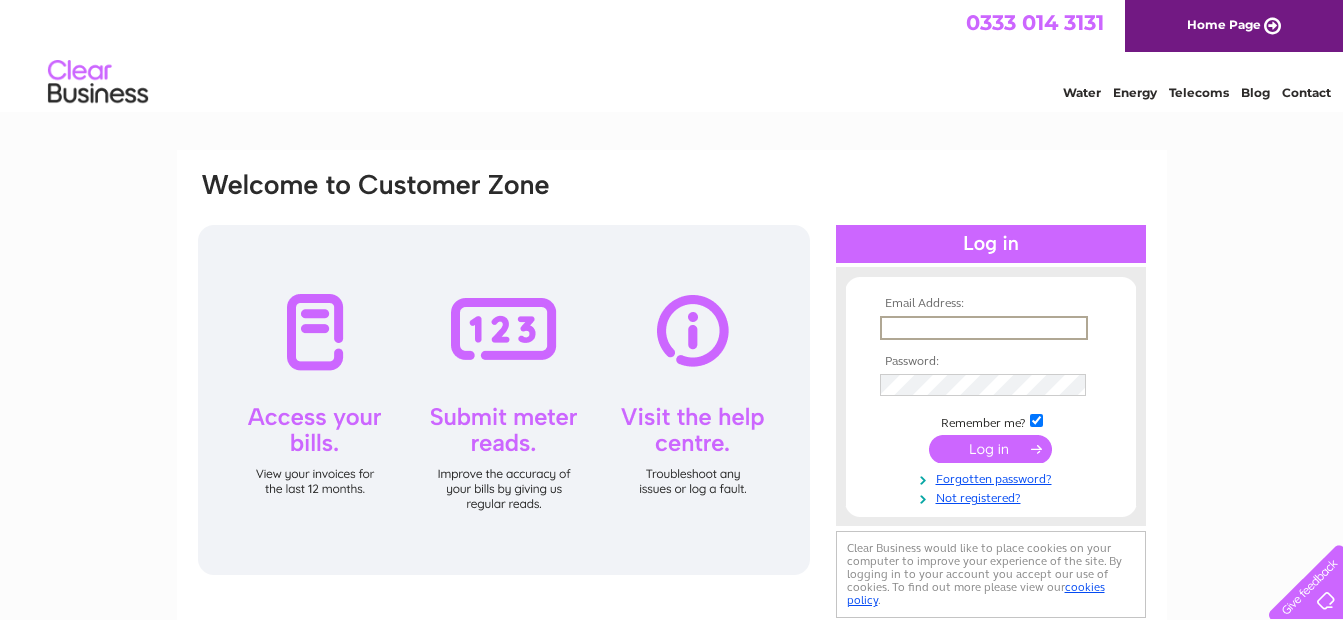 click at bounding box center (984, 328) 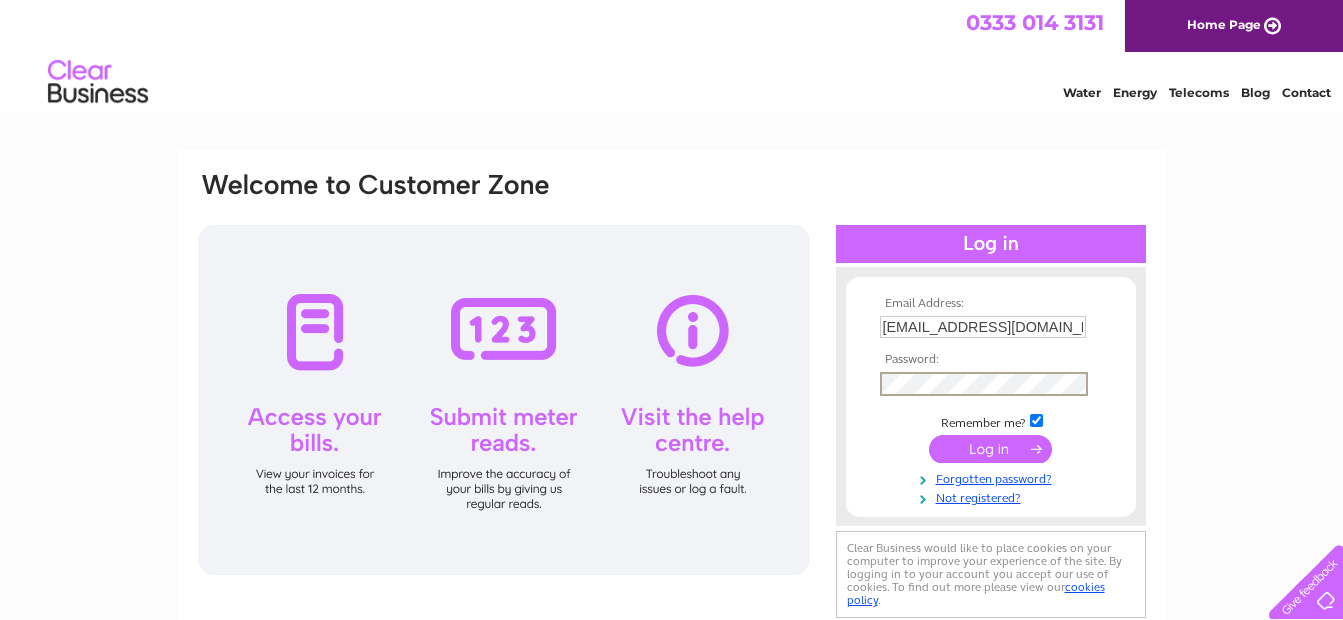 click at bounding box center [990, 449] 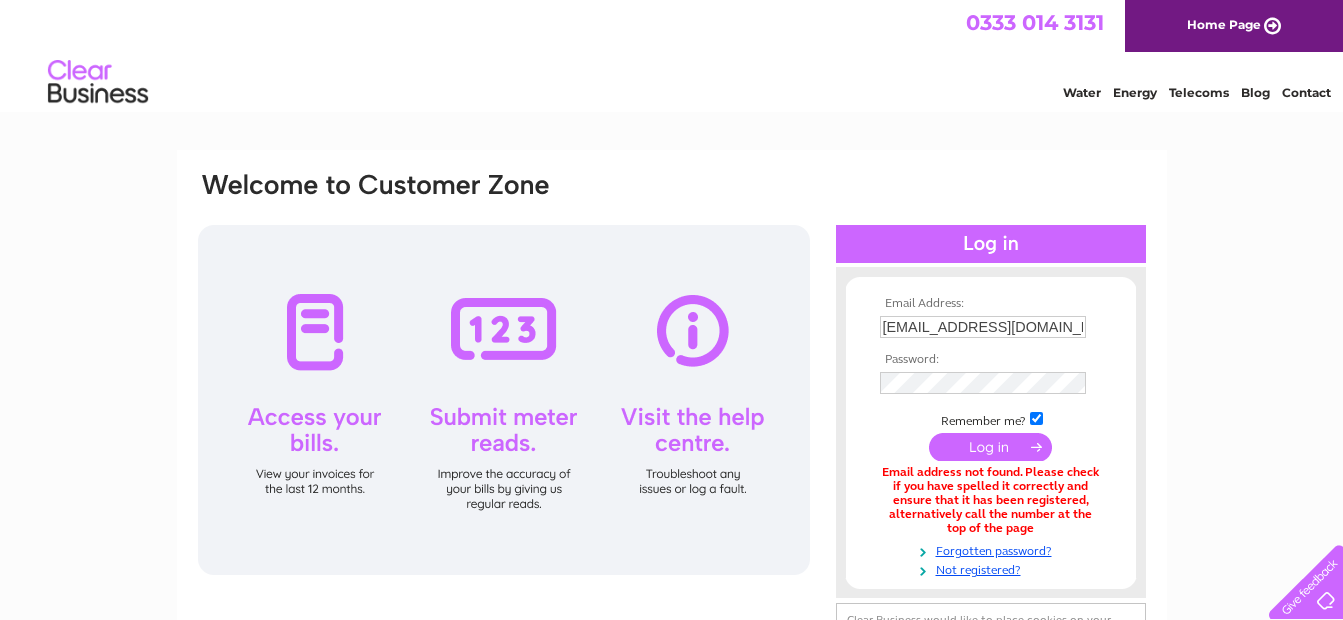 scroll, scrollTop: 120, scrollLeft: 0, axis: vertical 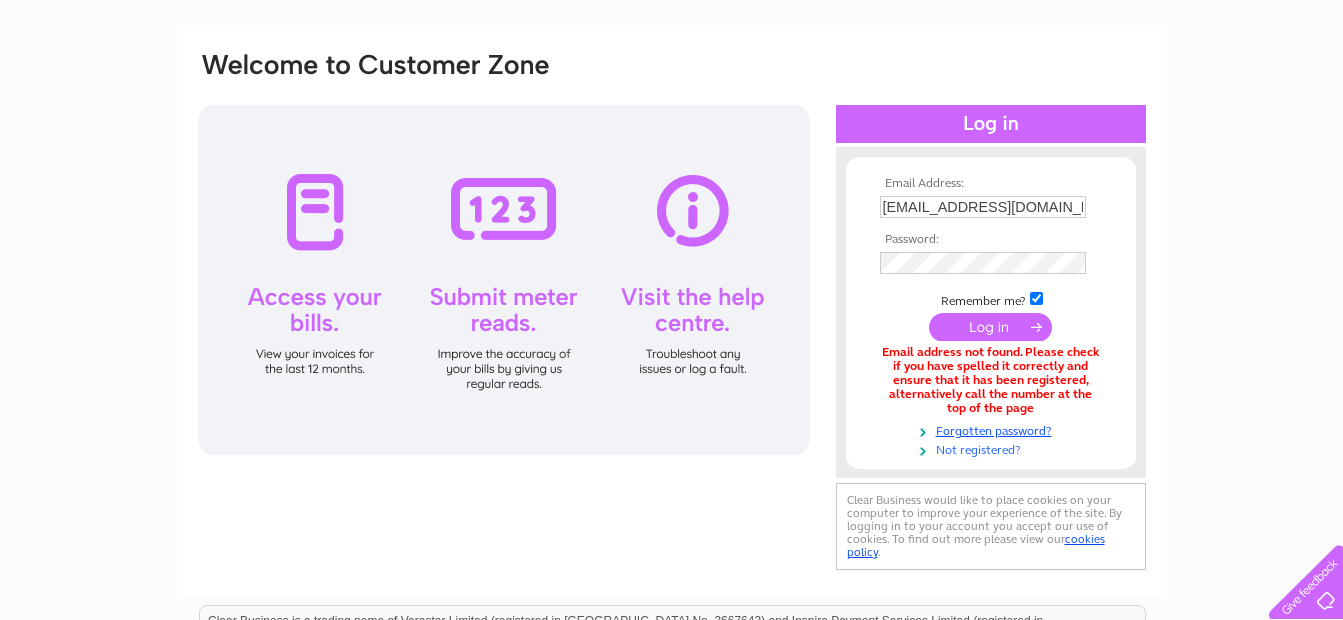 click on "Not registered?" at bounding box center [993, 448] 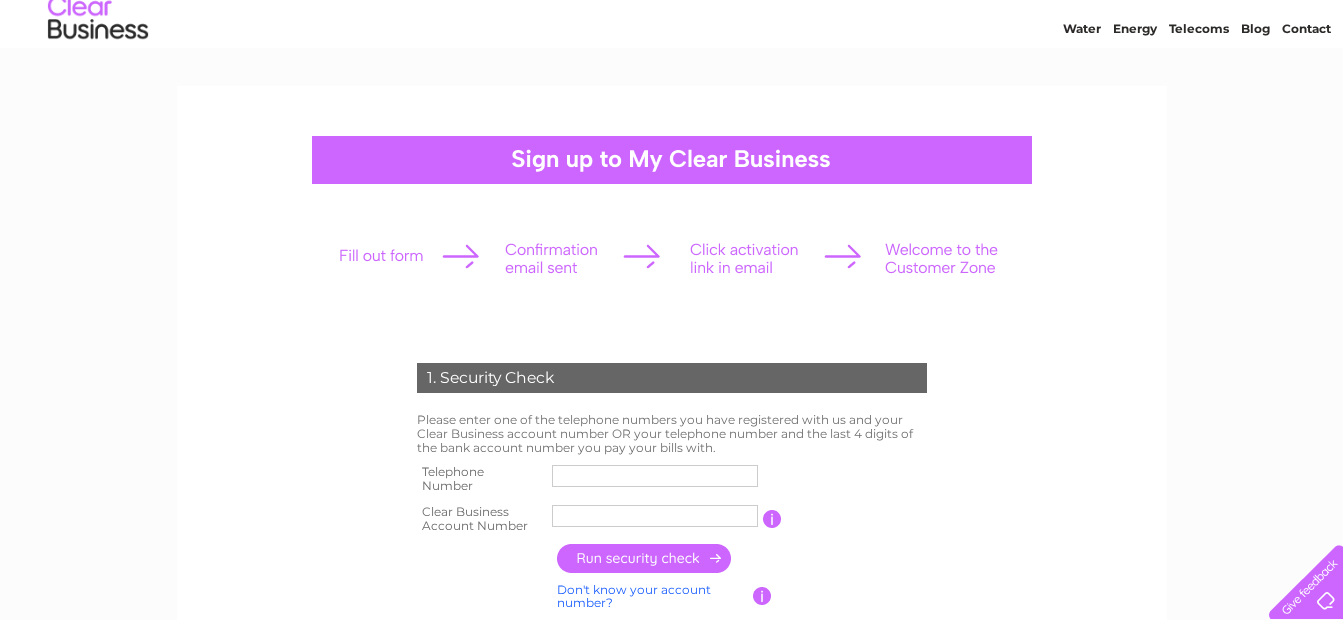 scroll, scrollTop: 280, scrollLeft: 0, axis: vertical 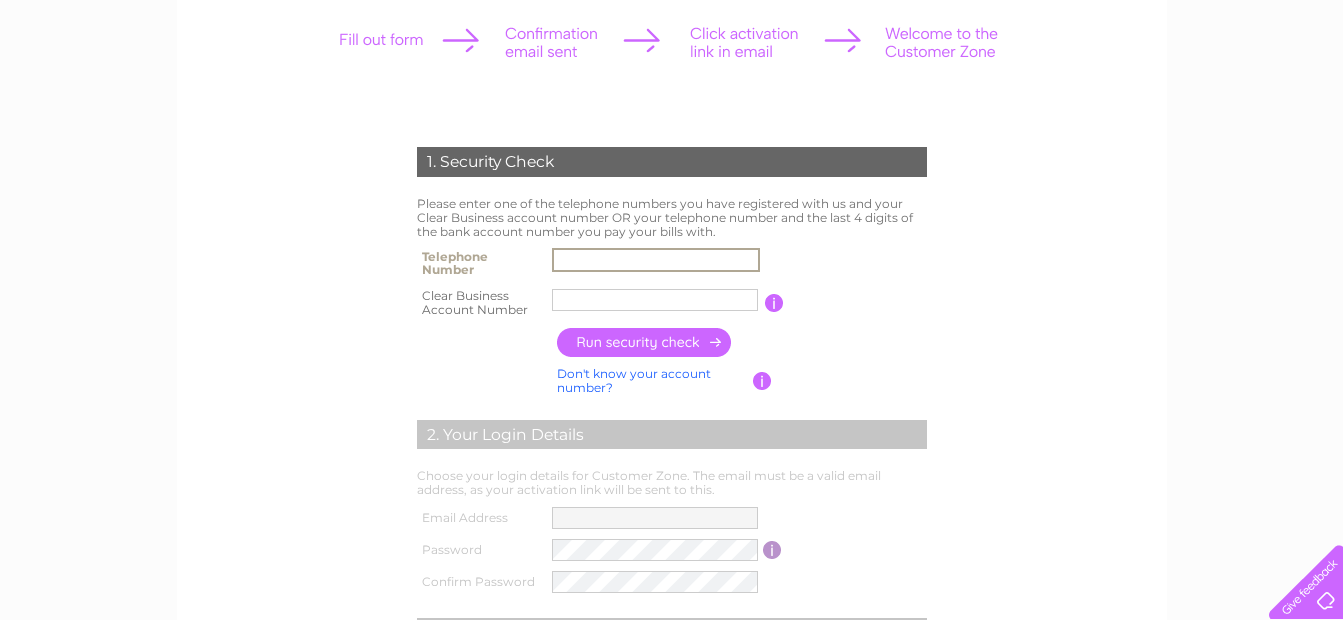 click at bounding box center [656, 260] 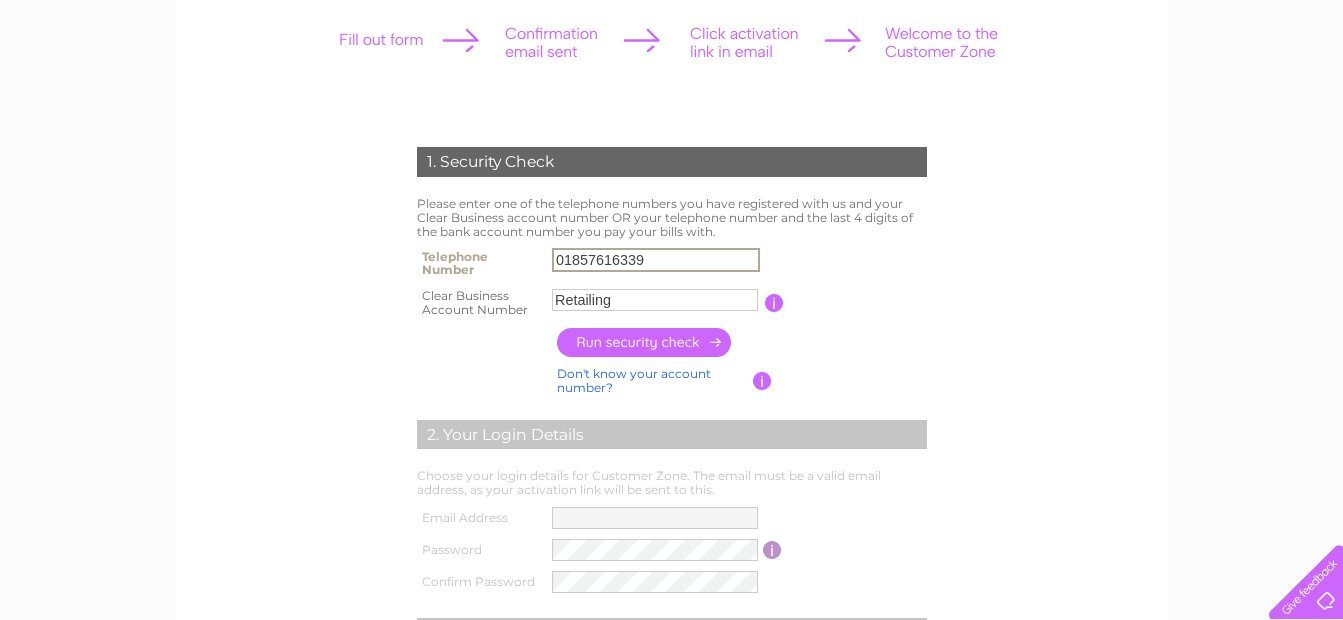 click on "Retailing" at bounding box center (655, 300) 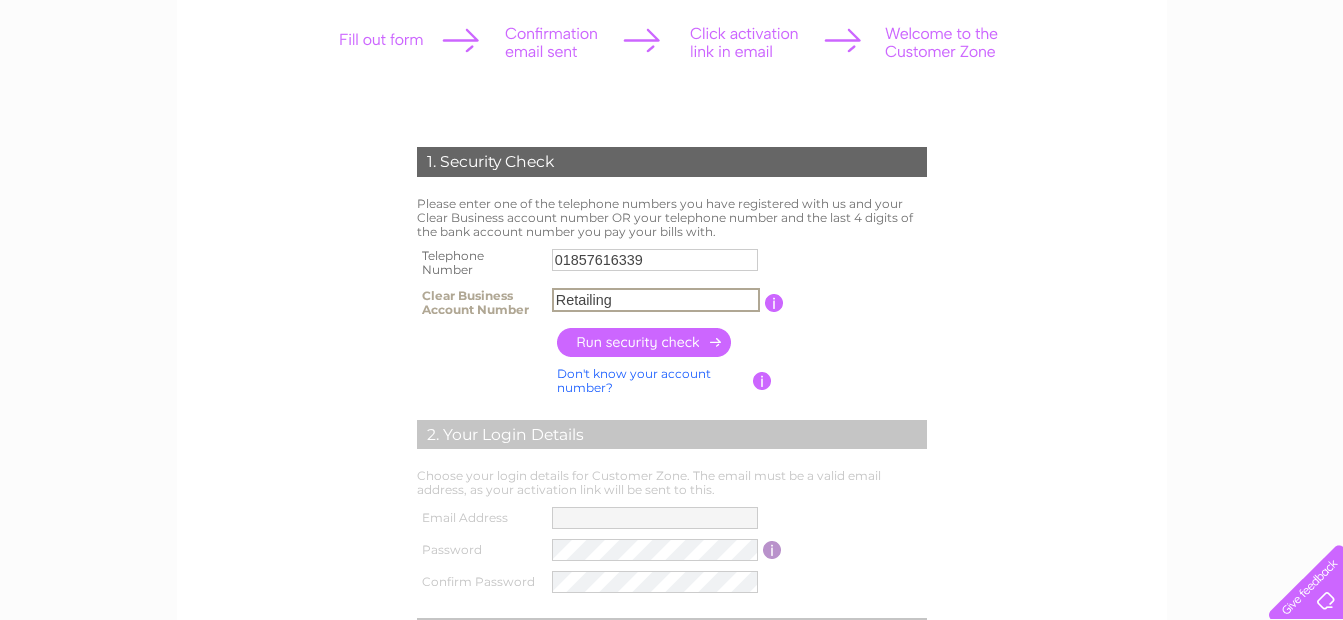 paste on "CB1117087" 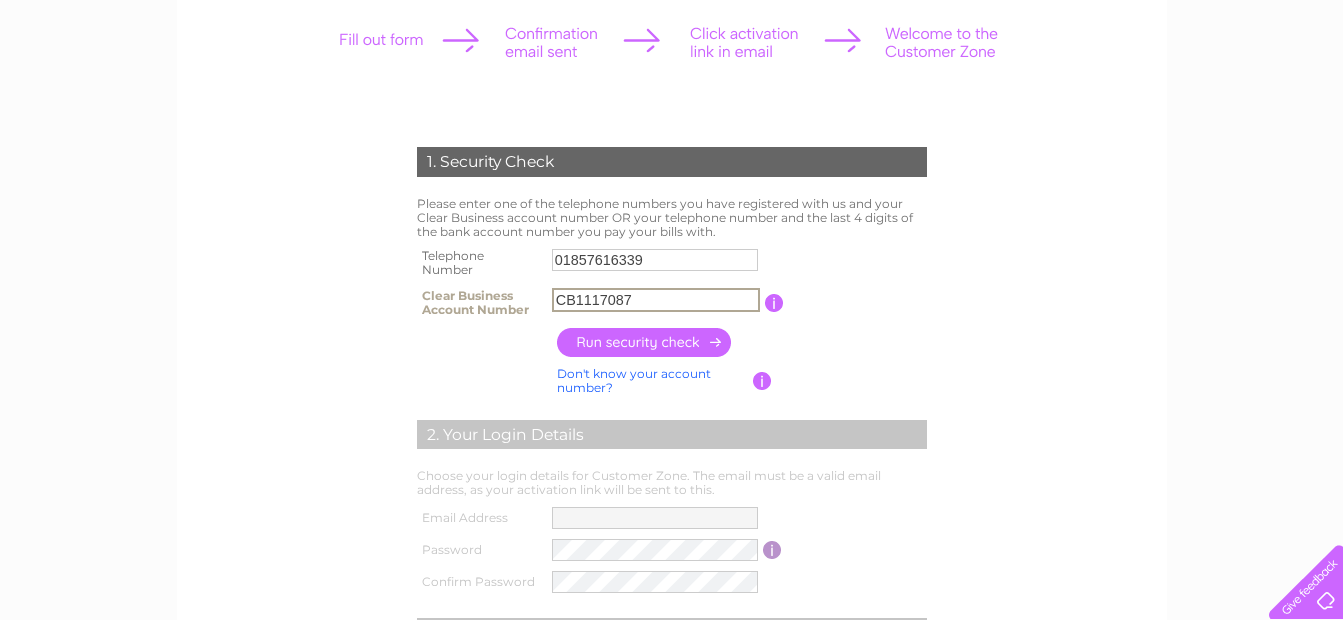 type on "CB1117087" 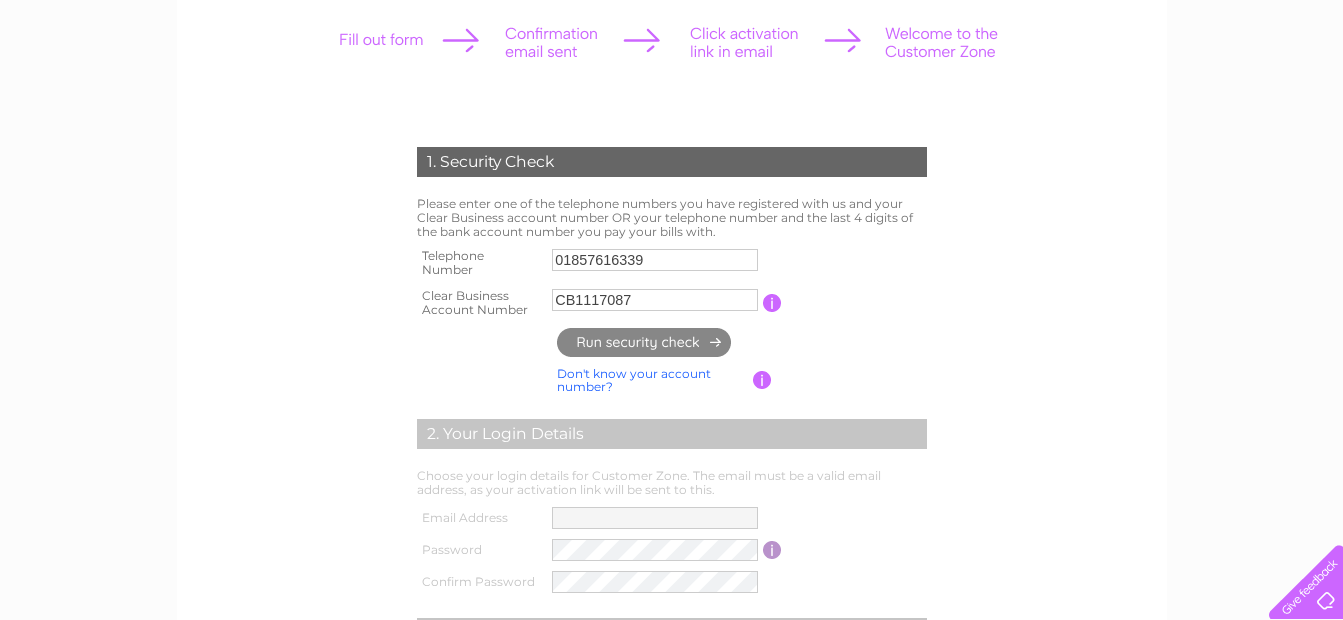 type on "ra********@gm*******" 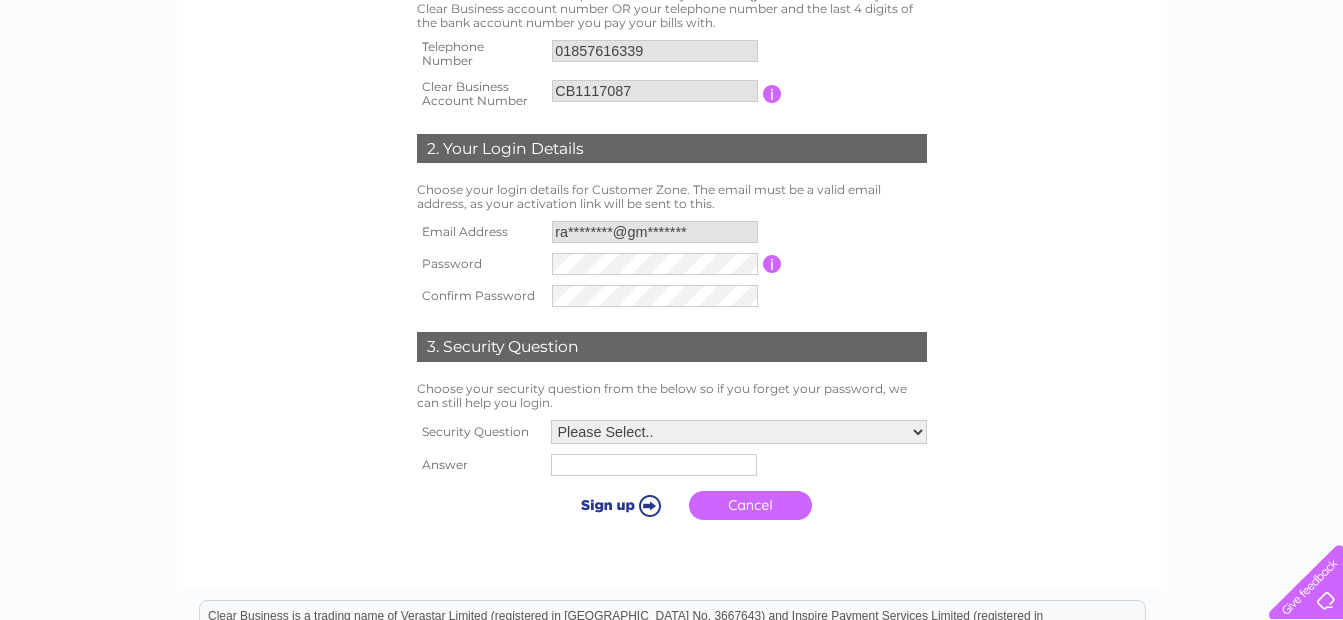 scroll, scrollTop: 492, scrollLeft: 0, axis: vertical 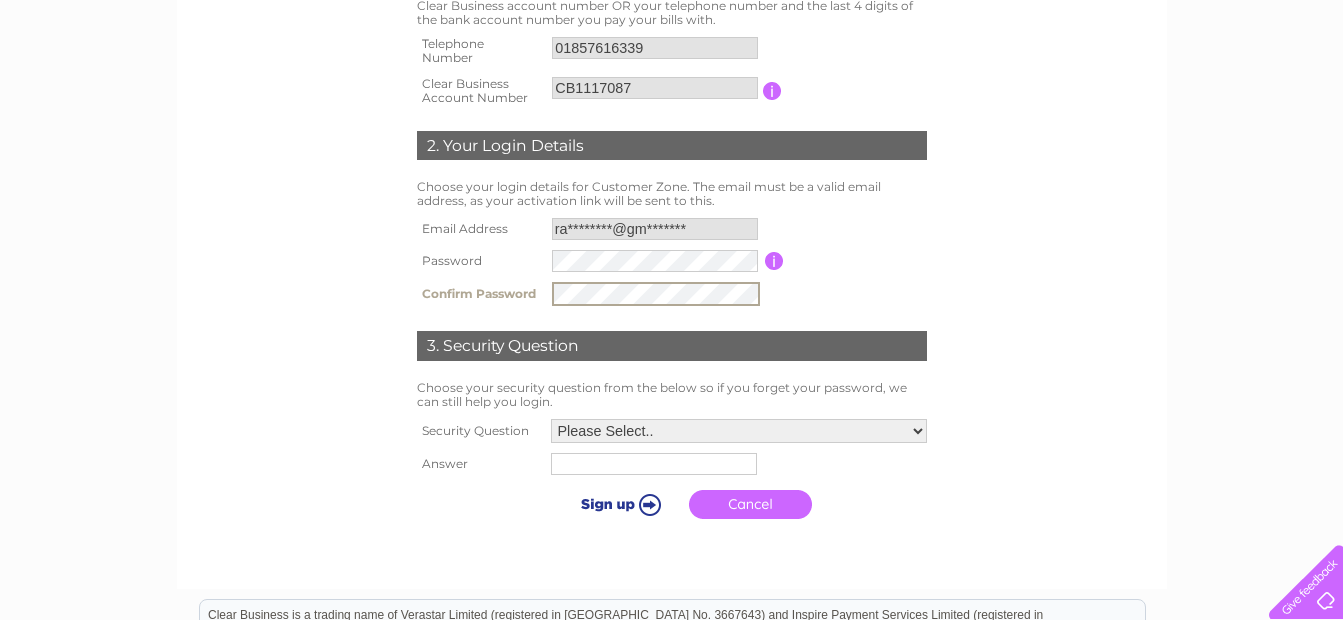click on "Please Select..
In what town or city was your first job?
In what town or city did you meet your spouse/partner?
In what town or city did your mother and father meet?
What street did you live on as a child?
What was the name of your first pet?
Who was your childhood hero?" at bounding box center (739, 431) 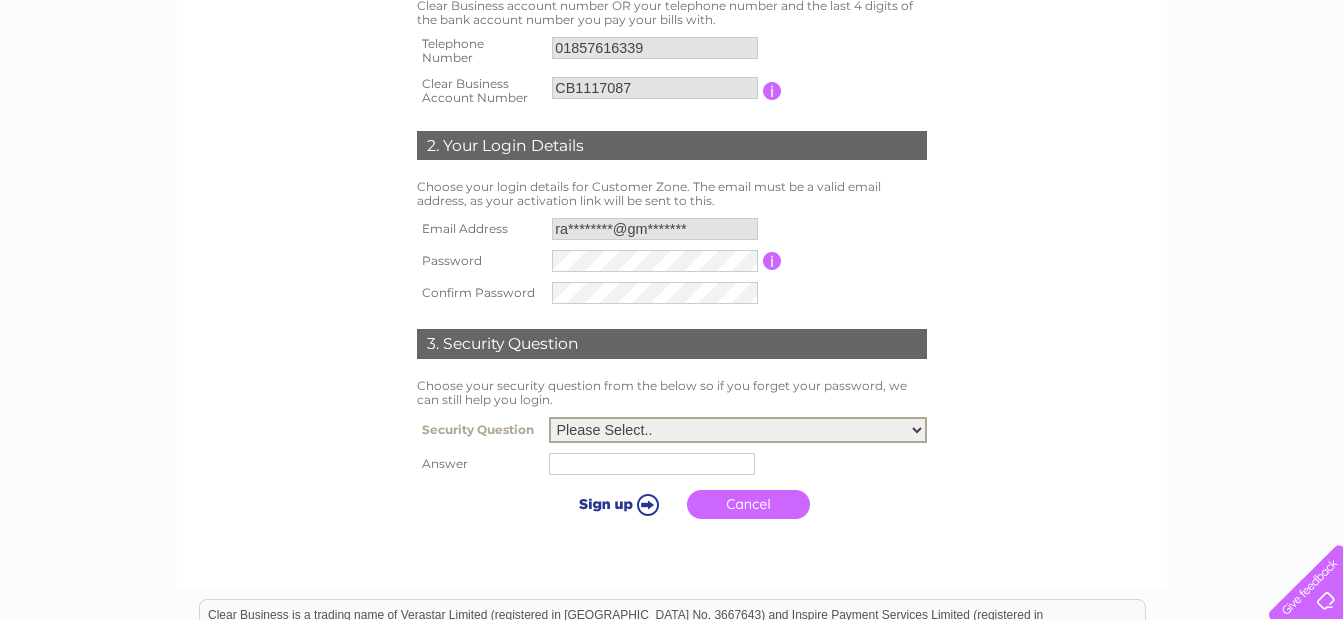 scroll, scrollTop: 700, scrollLeft: 0, axis: vertical 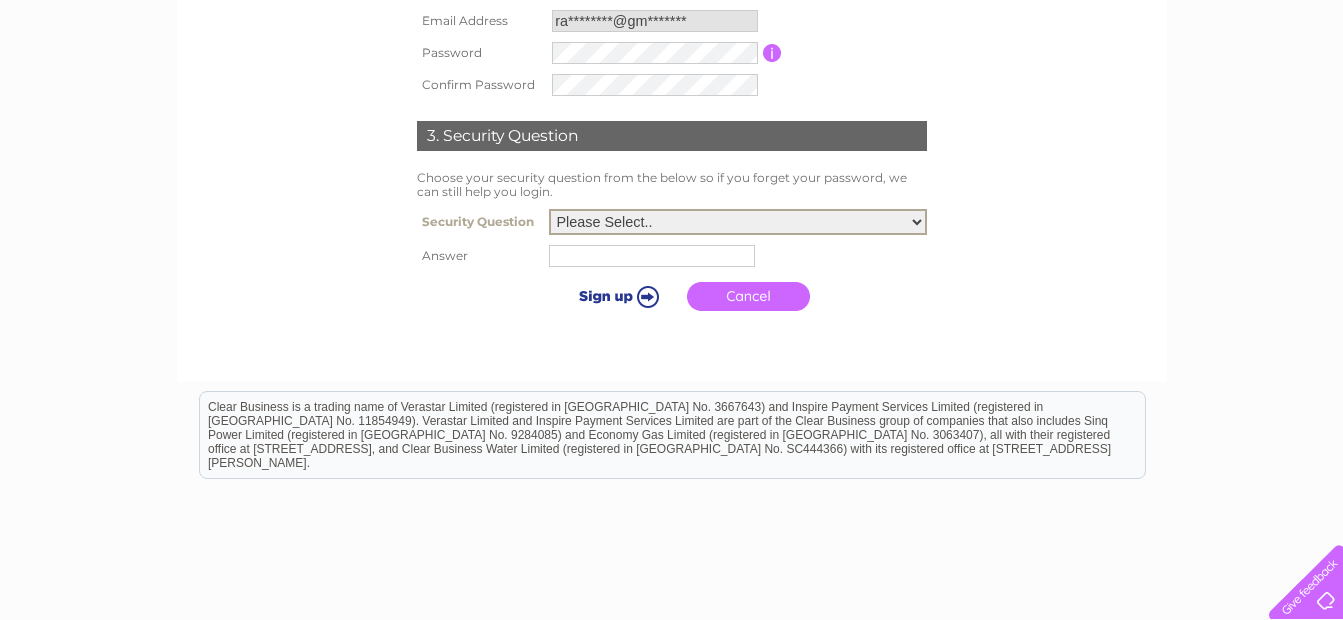 click on "Please Select..
In what town or city was your first job?
In what town or city did you meet your spouse/partner?
In what town or city did your mother and father meet?
What street did you live on as a child?
What was the name of your first pet?
Who was your childhood hero?" at bounding box center (738, 222) 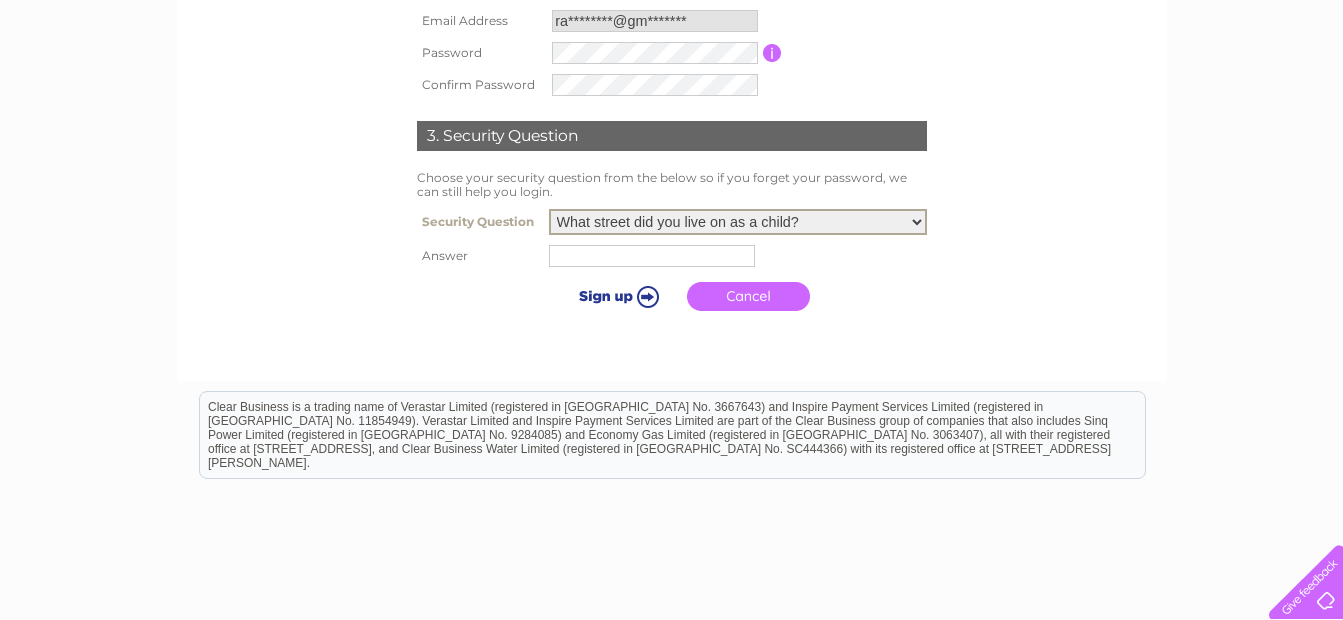 click on "Please Select..
In what town or city was your first job?
In what town or city did you meet your spouse/partner?
In what town or city did your mother and father meet?
What street did you live on as a child?
What was the name of your first pet?
Who was your childhood hero?" at bounding box center (738, 222) 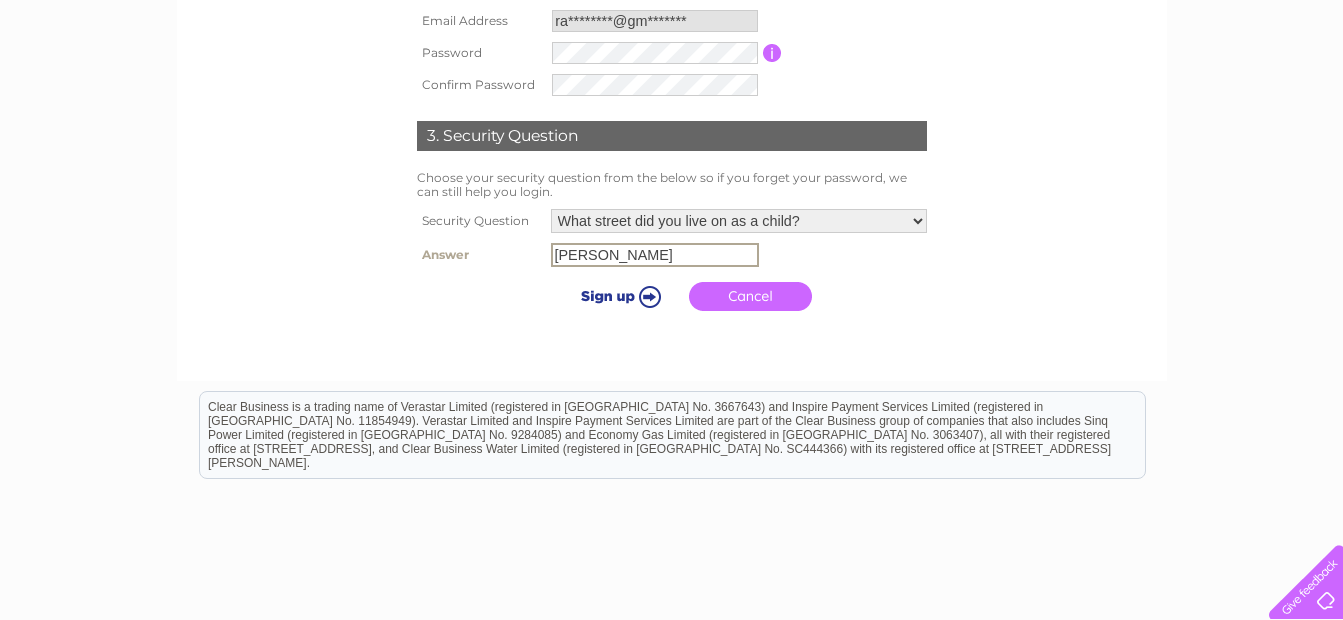 type on "Dalberg" 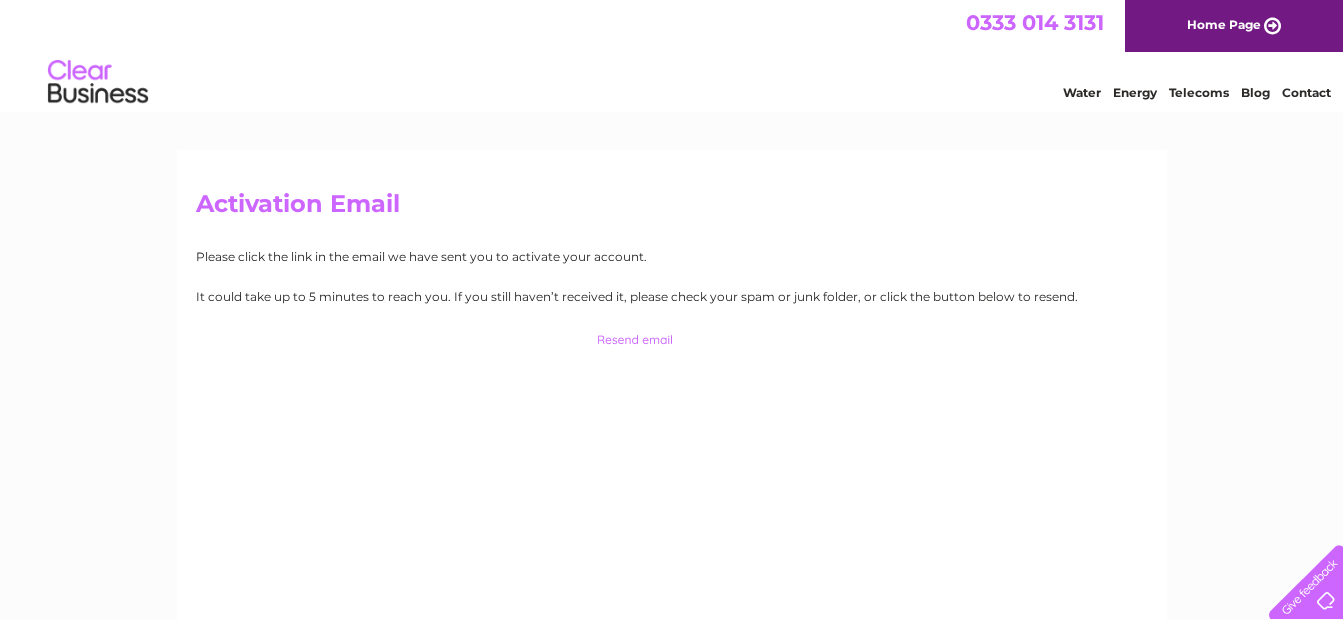 scroll, scrollTop: 0, scrollLeft: 0, axis: both 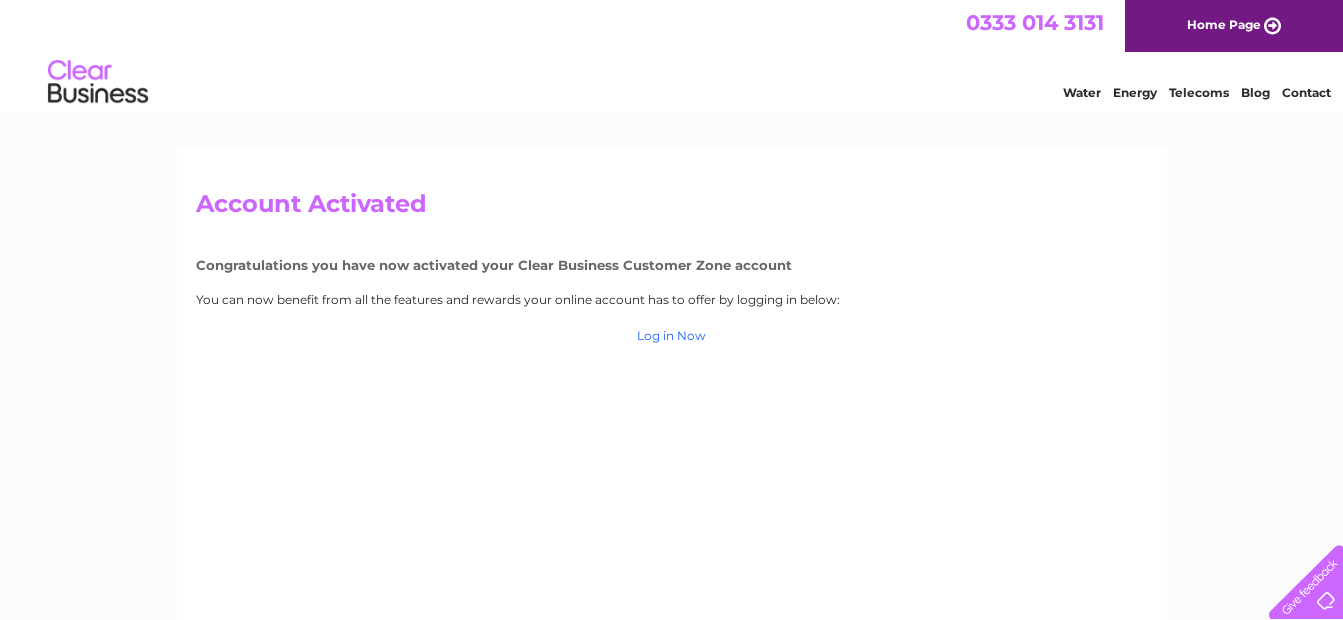 click on "Log in Now" at bounding box center [671, 335] 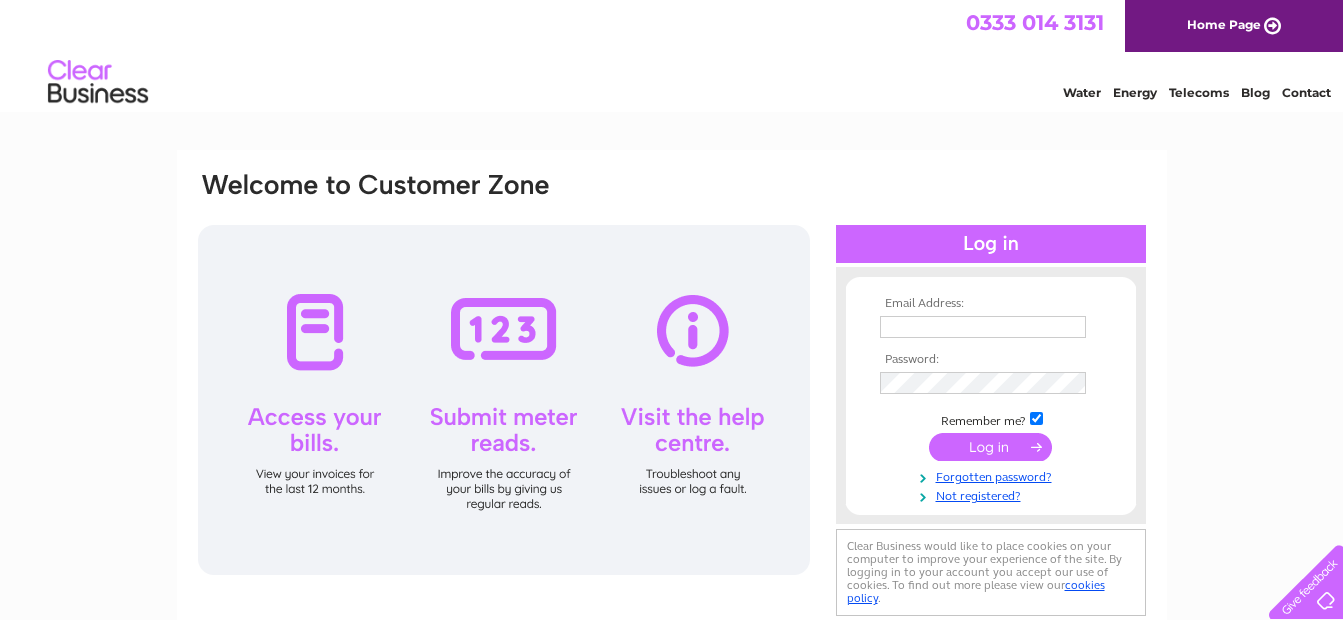 scroll, scrollTop: 0, scrollLeft: 0, axis: both 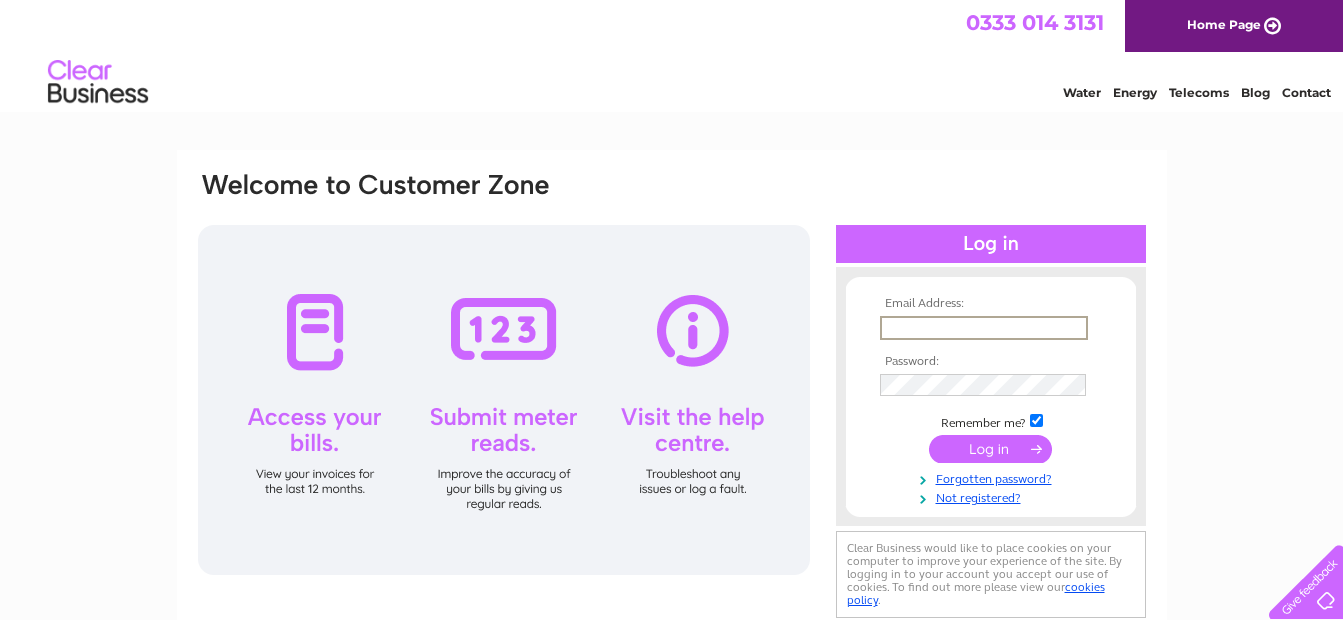 click at bounding box center [984, 328] 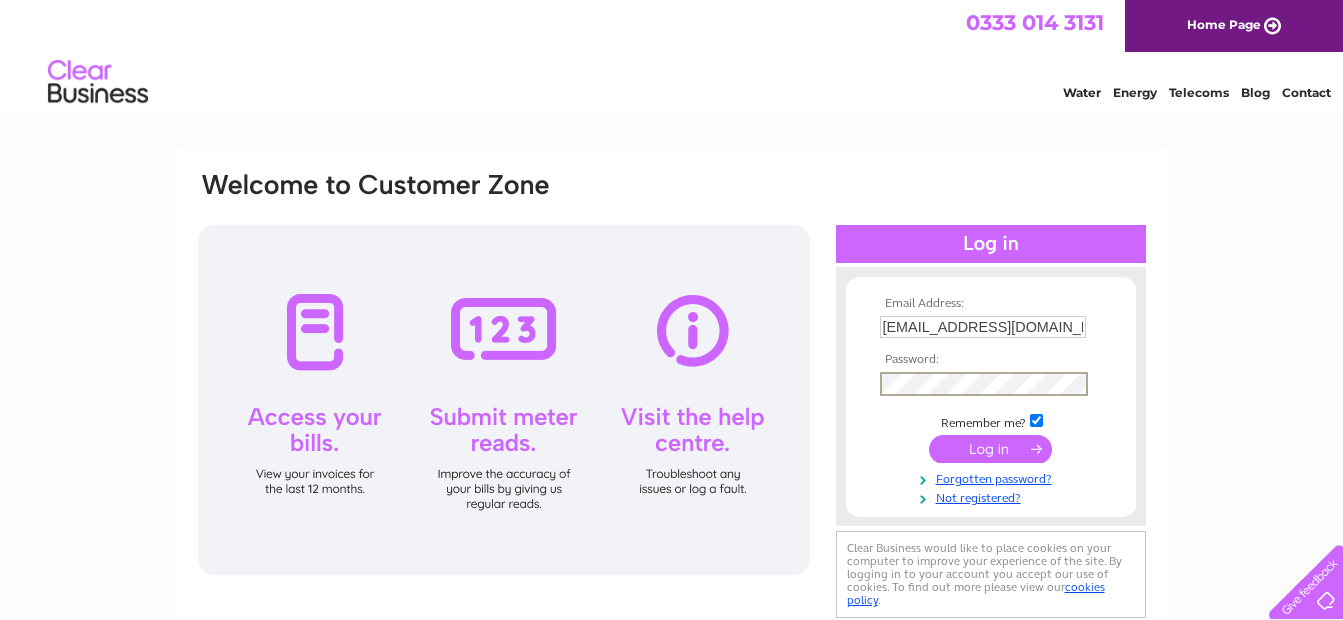 click on "Remember me?" at bounding box center [991, 421] 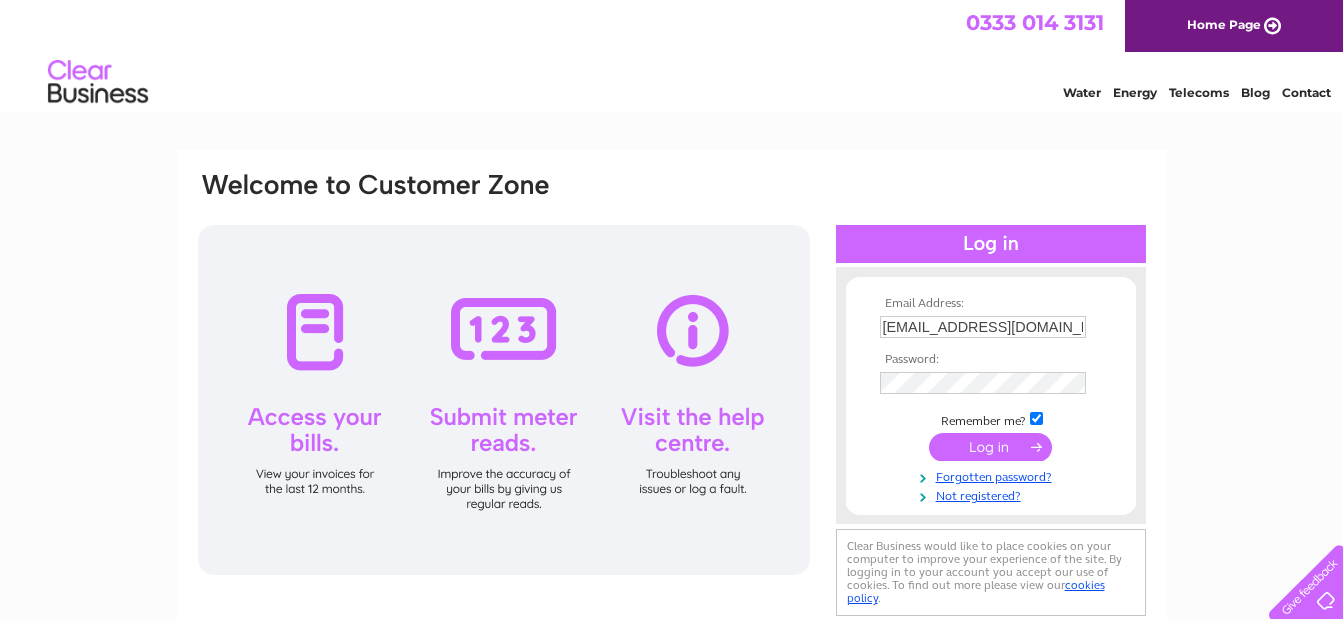 click at bounding box center (1036, 418) 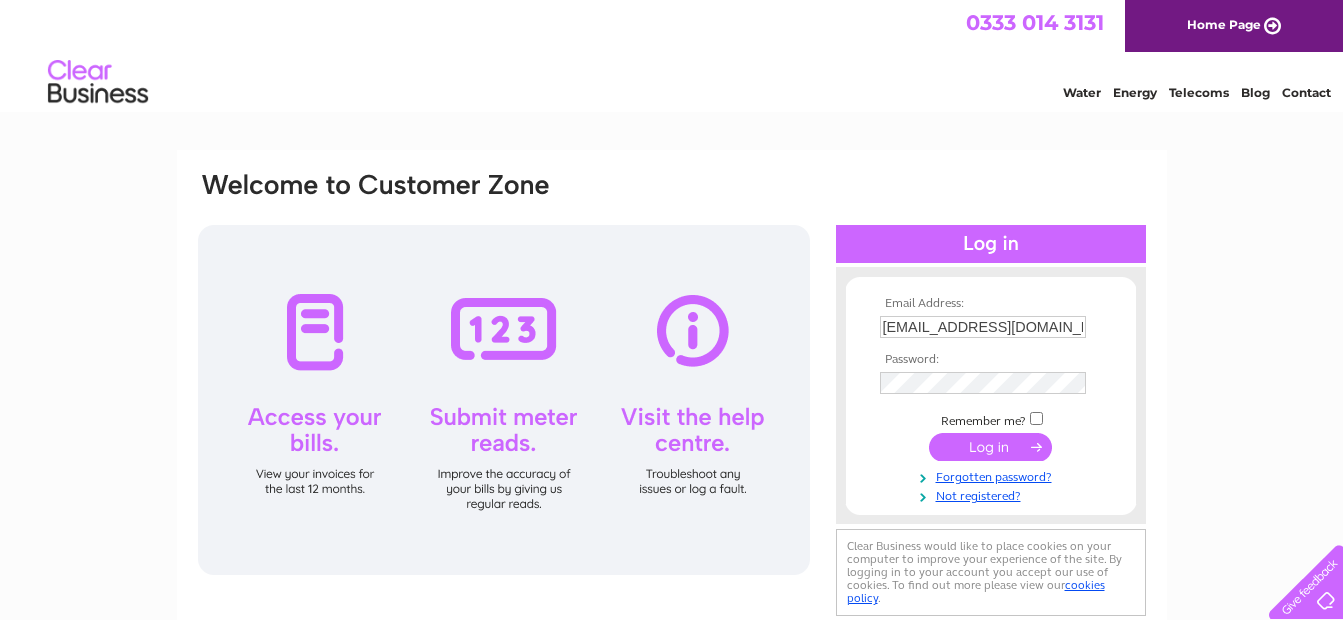 click at bounding box center [990, 447] 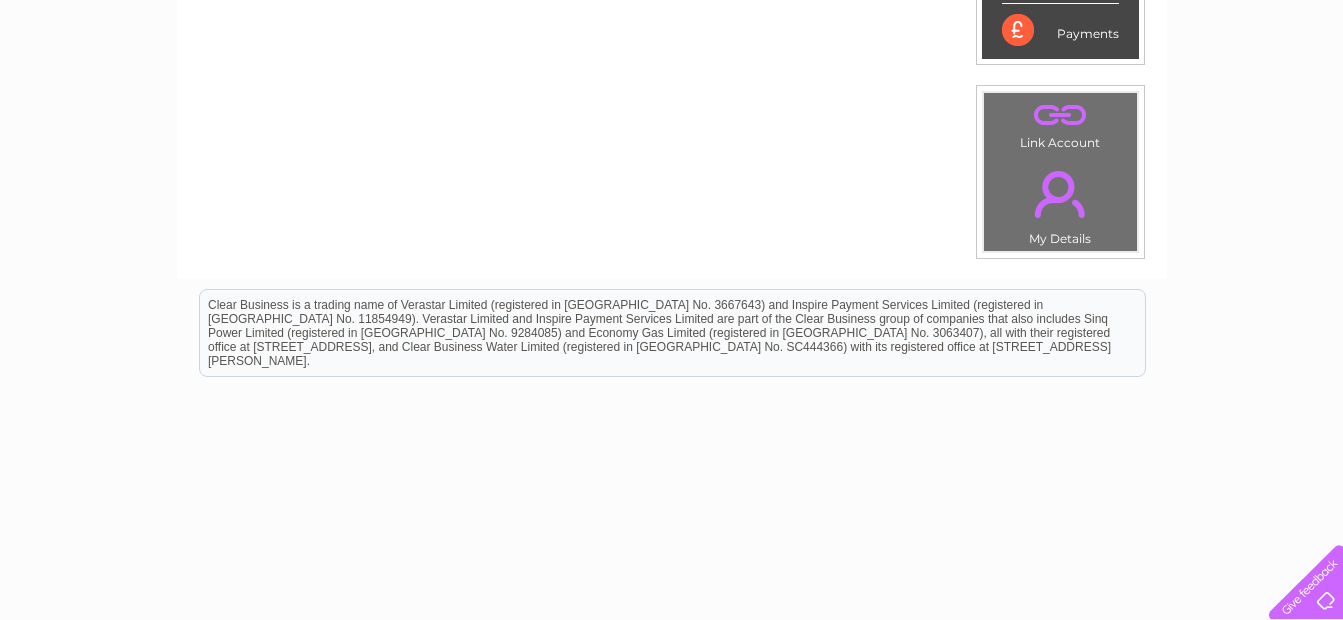 scroll, scrollTop: 0, scrollLeft: 0, axis: both 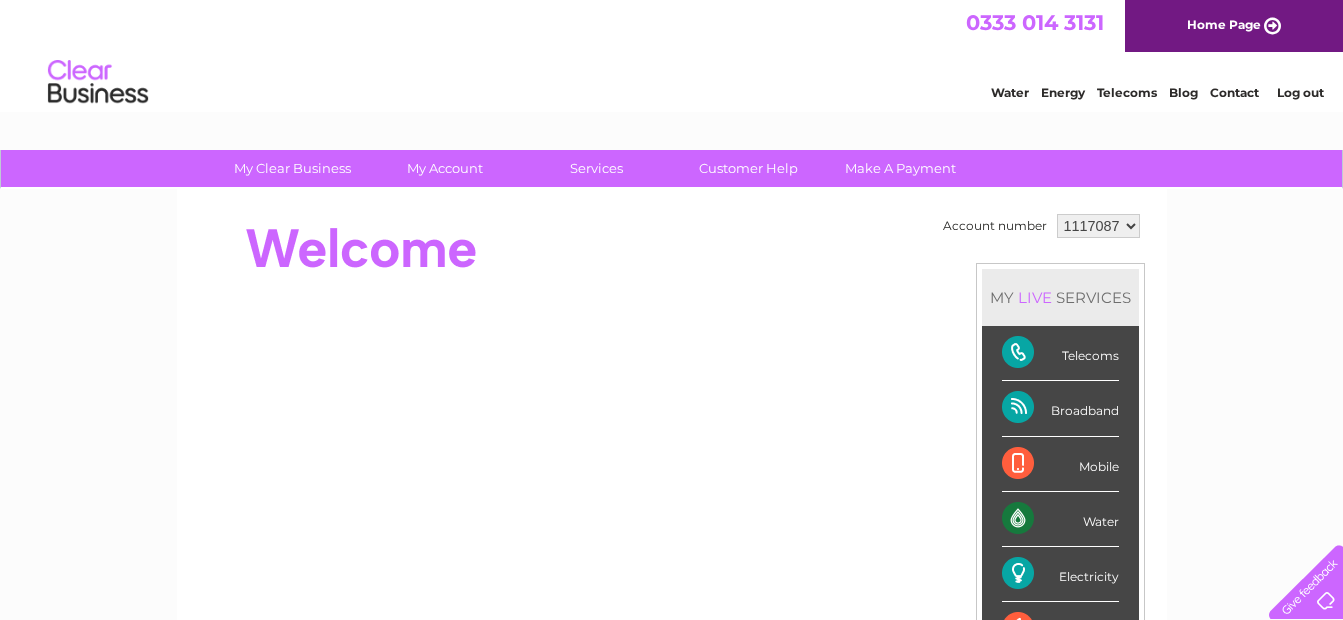 click on "Telecoms" at bounding box center [1060, 353] 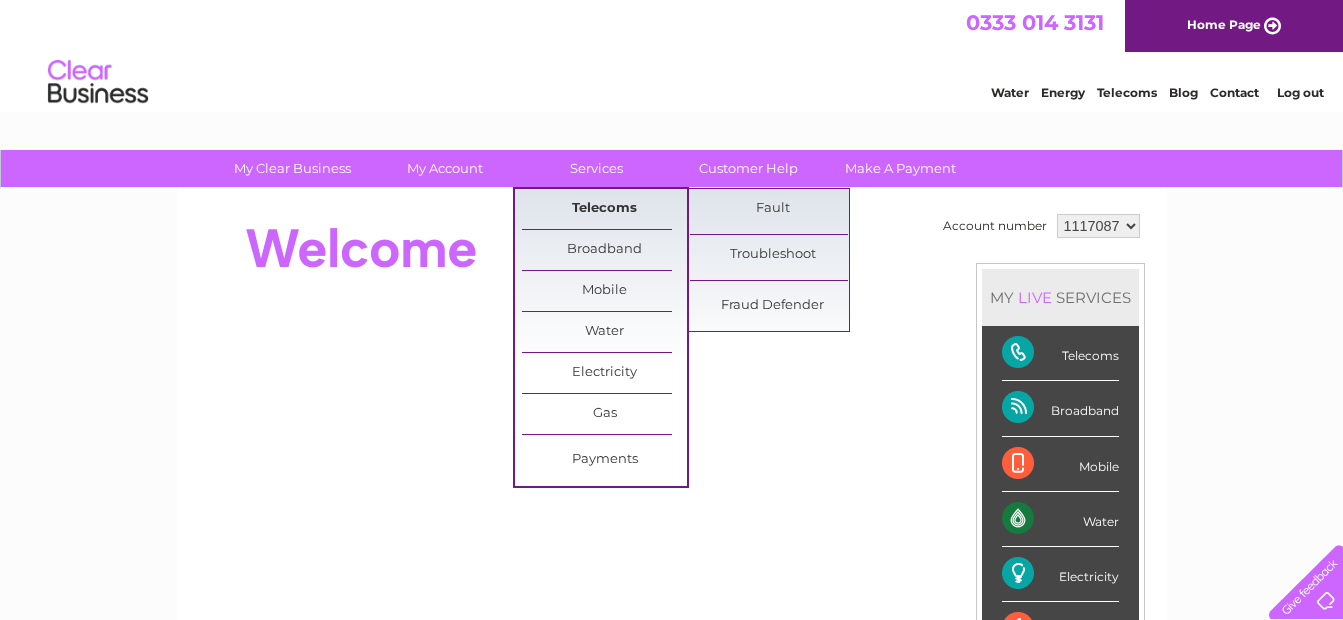 click on "Telecoms" at bounding box center (604, 209) 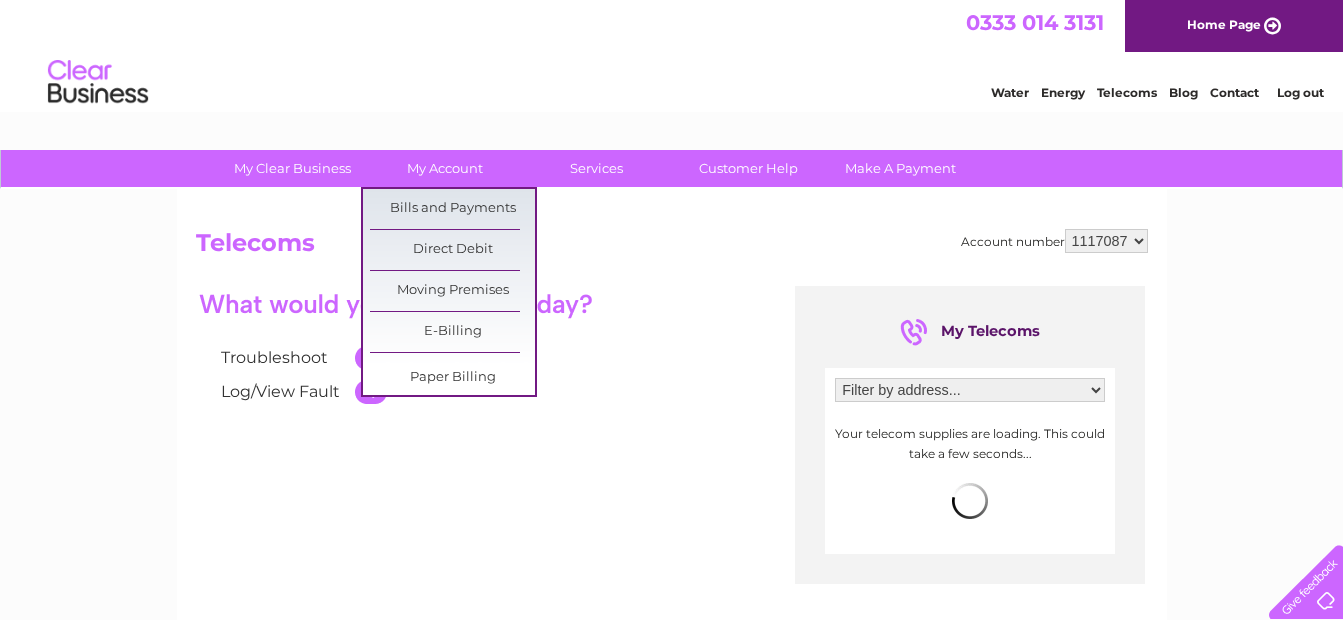 scroll, scrollTop: 0, scrollLeft: 0, axis: both 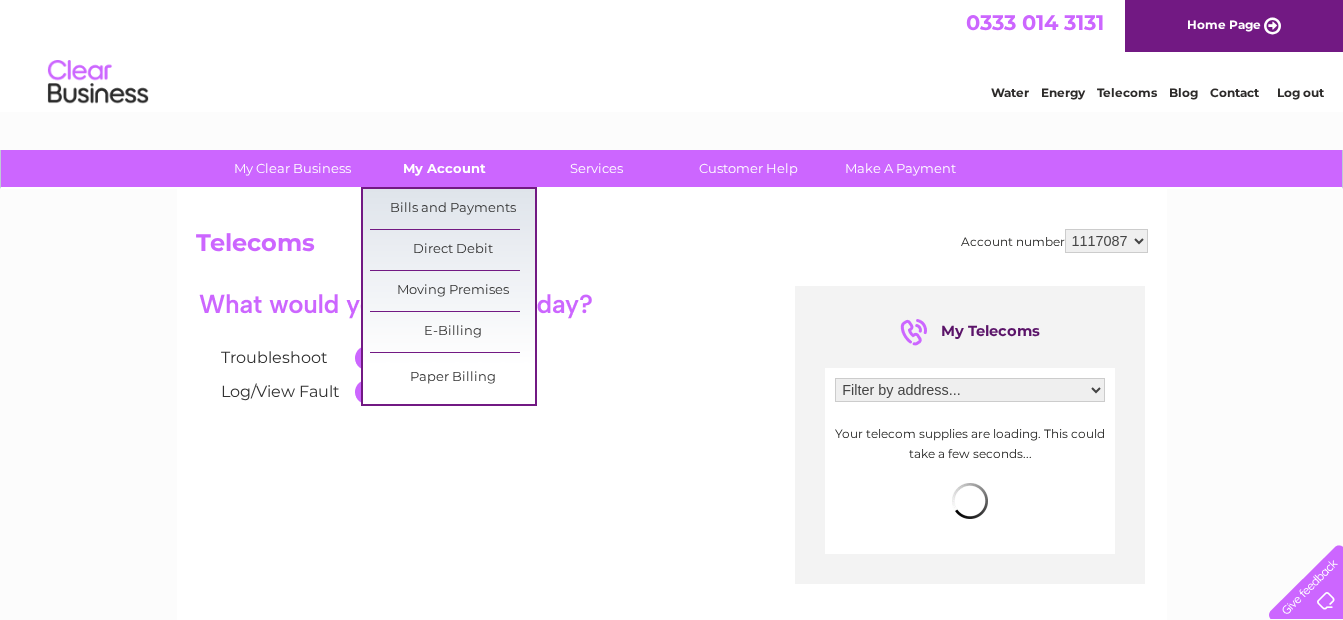 click on "My Account" at bounding box center [444, 168] 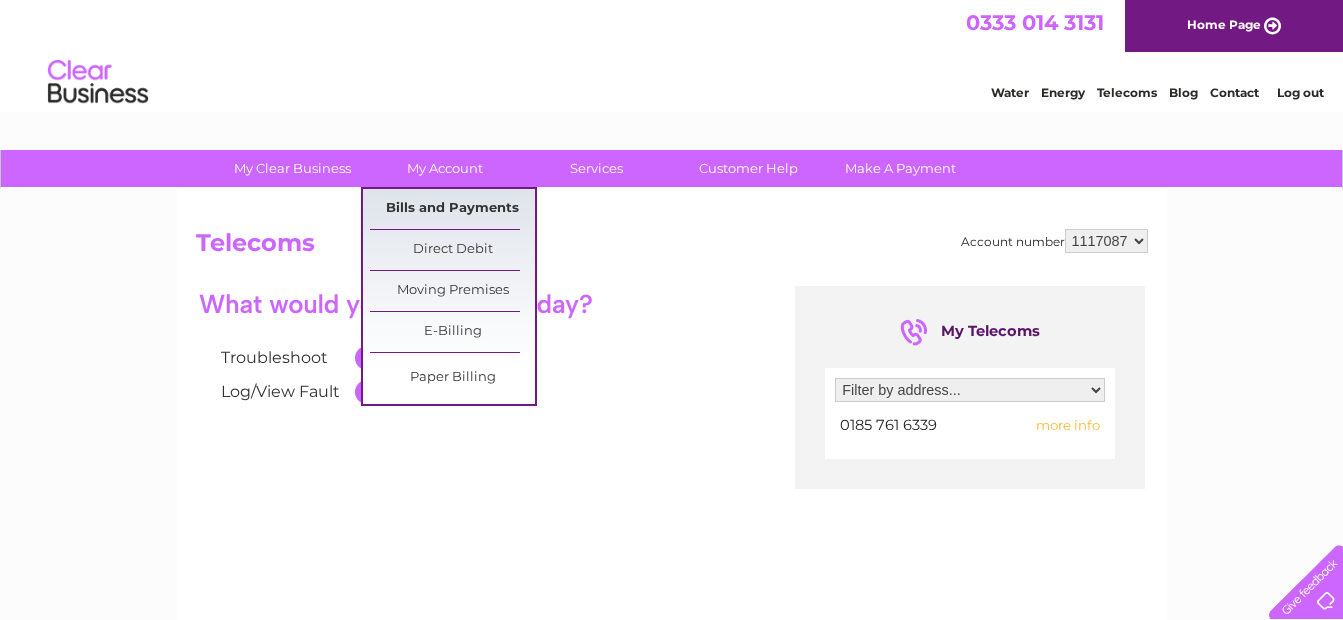 click on "Bills and Payments" at bounding box center (452, 209) 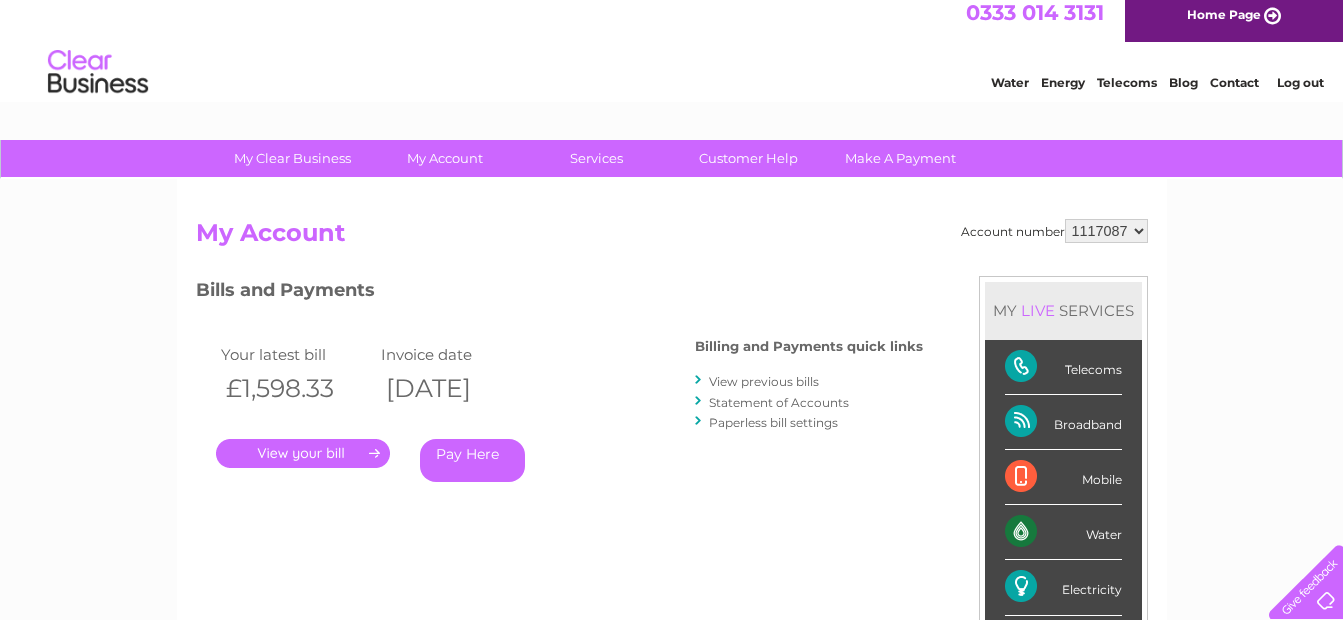 scroll, scrollTop: 9, scrollLeft: 0, axis: vertical 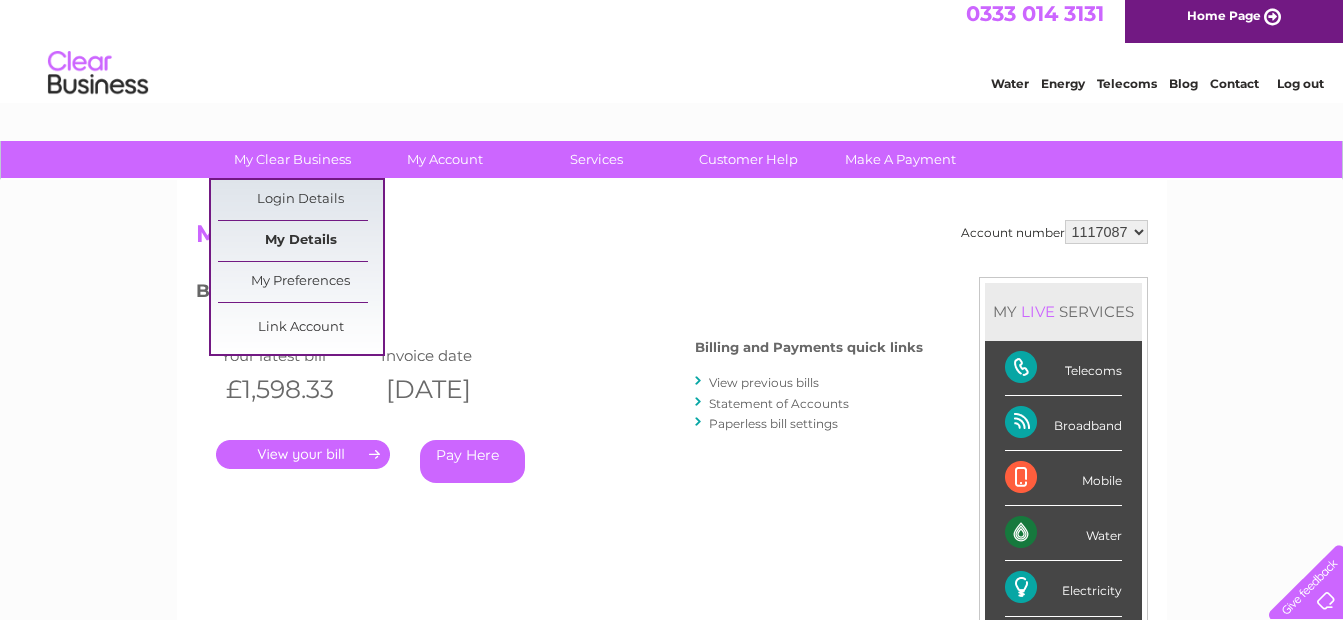 click on "My Details" at bounding box center (300, 241) 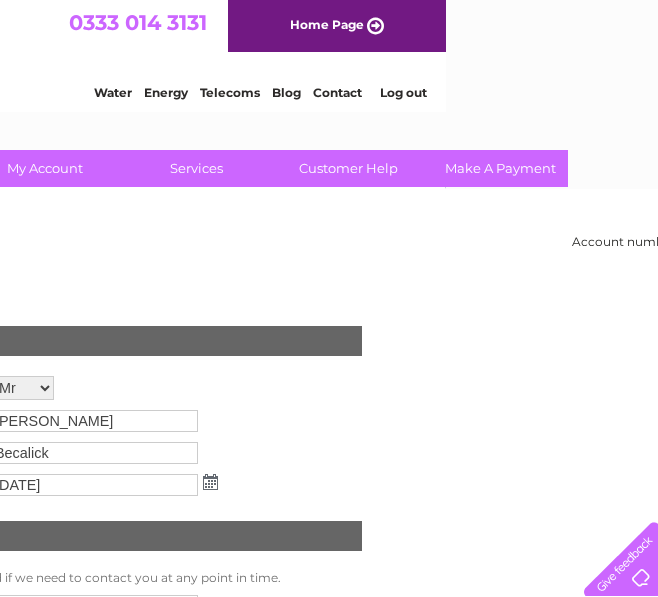 scroll, scrollTop: 0, scrollLeft: 213, axis: horizontal 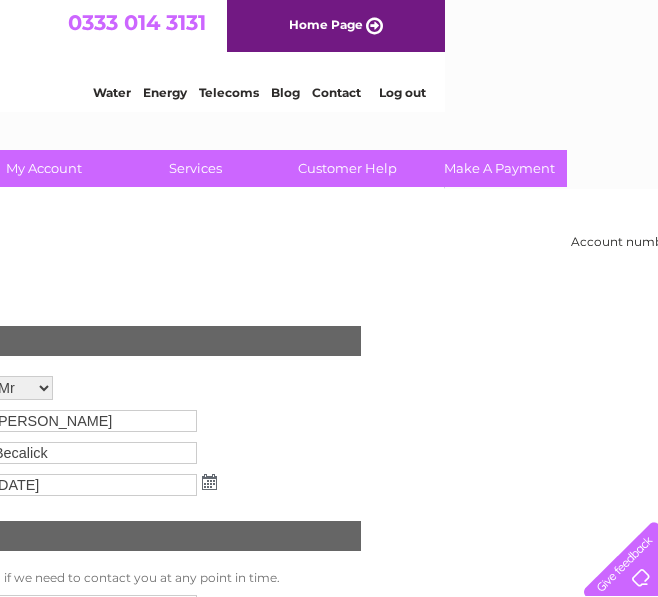 click on "Energy" at bounding box center [165, 92] 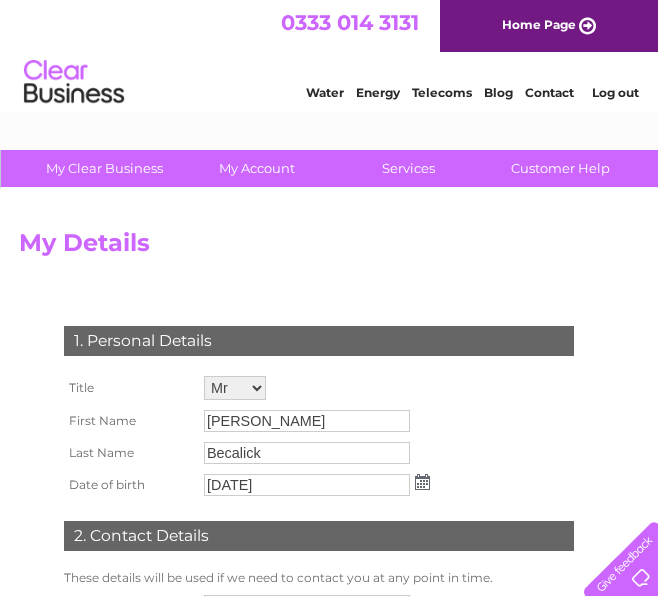 scroll, scrollTop: 0, scrollLeft: 0, axis: both 